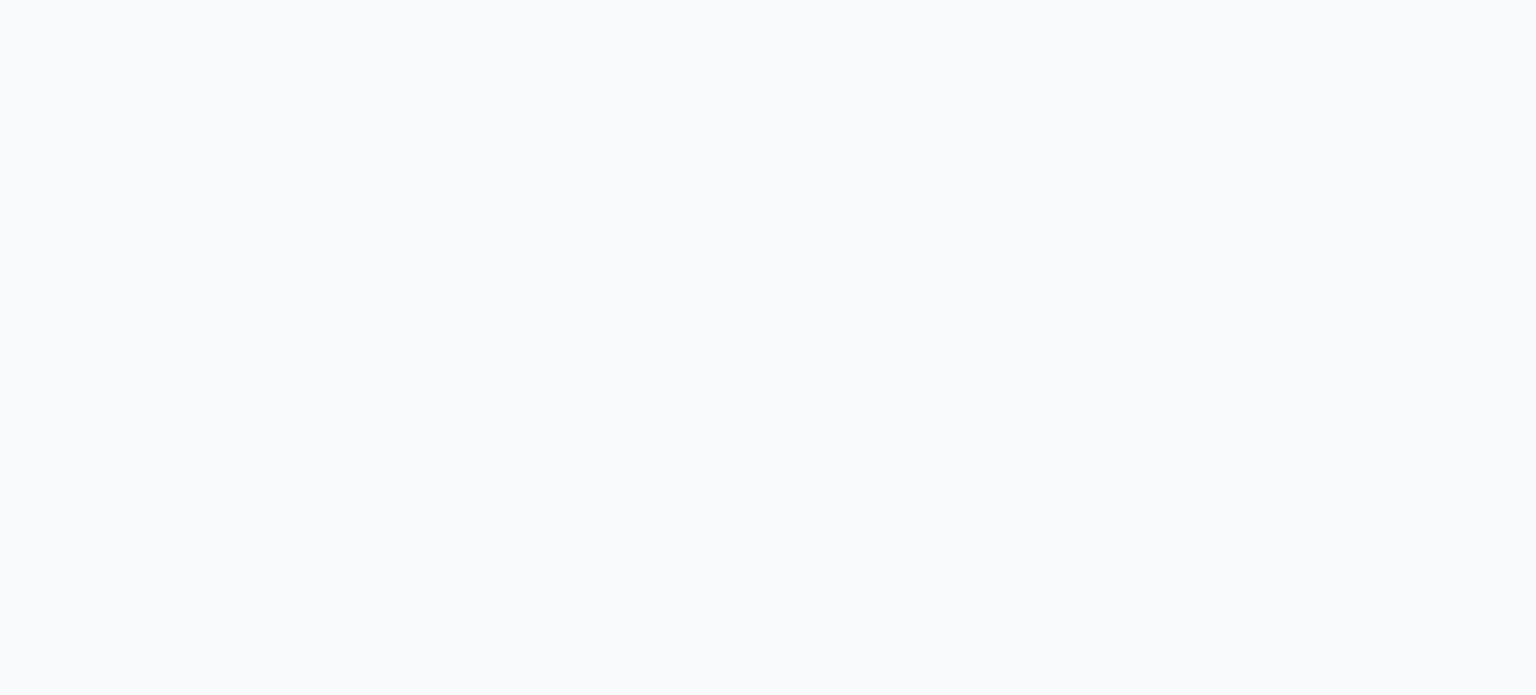 scroll, scrollTop: 0, scrollLeft: 0, axis: both 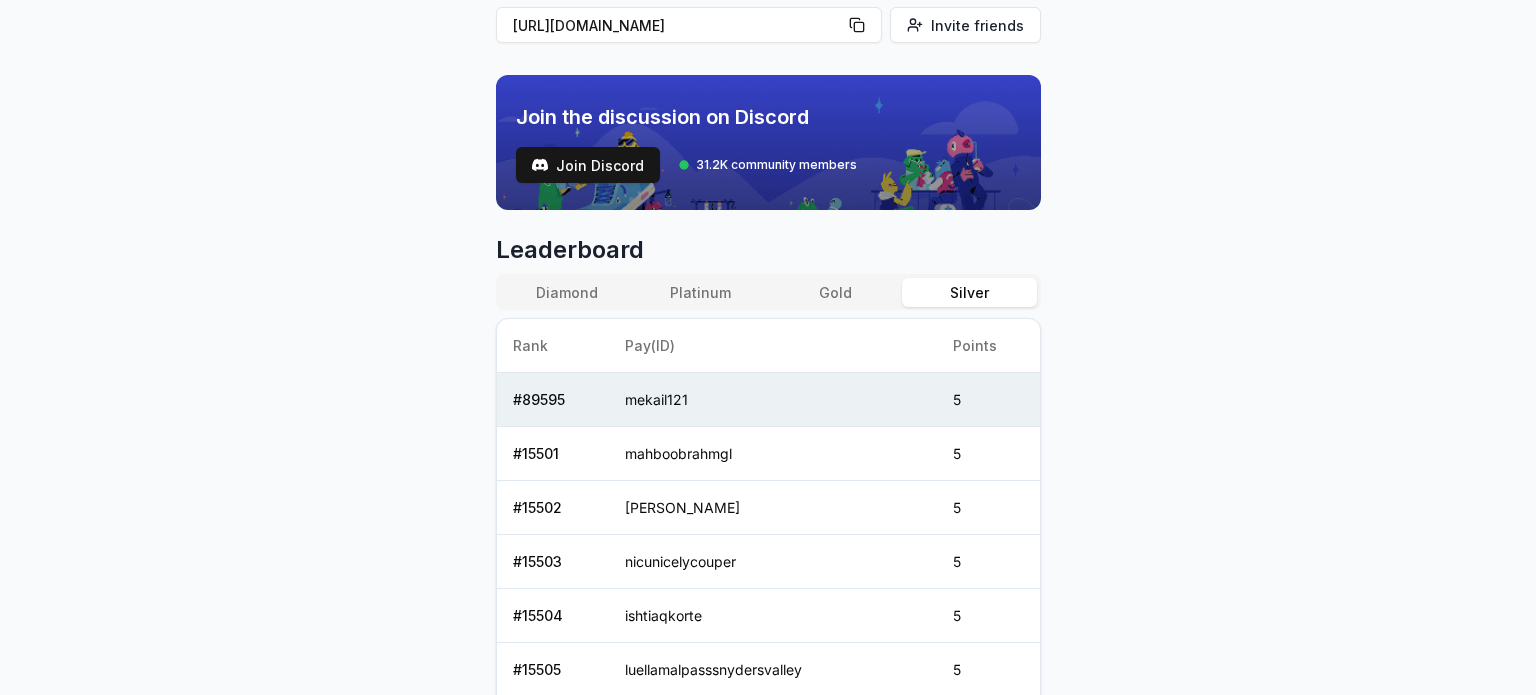 click on "Gold" at bounding box center [835, 292] 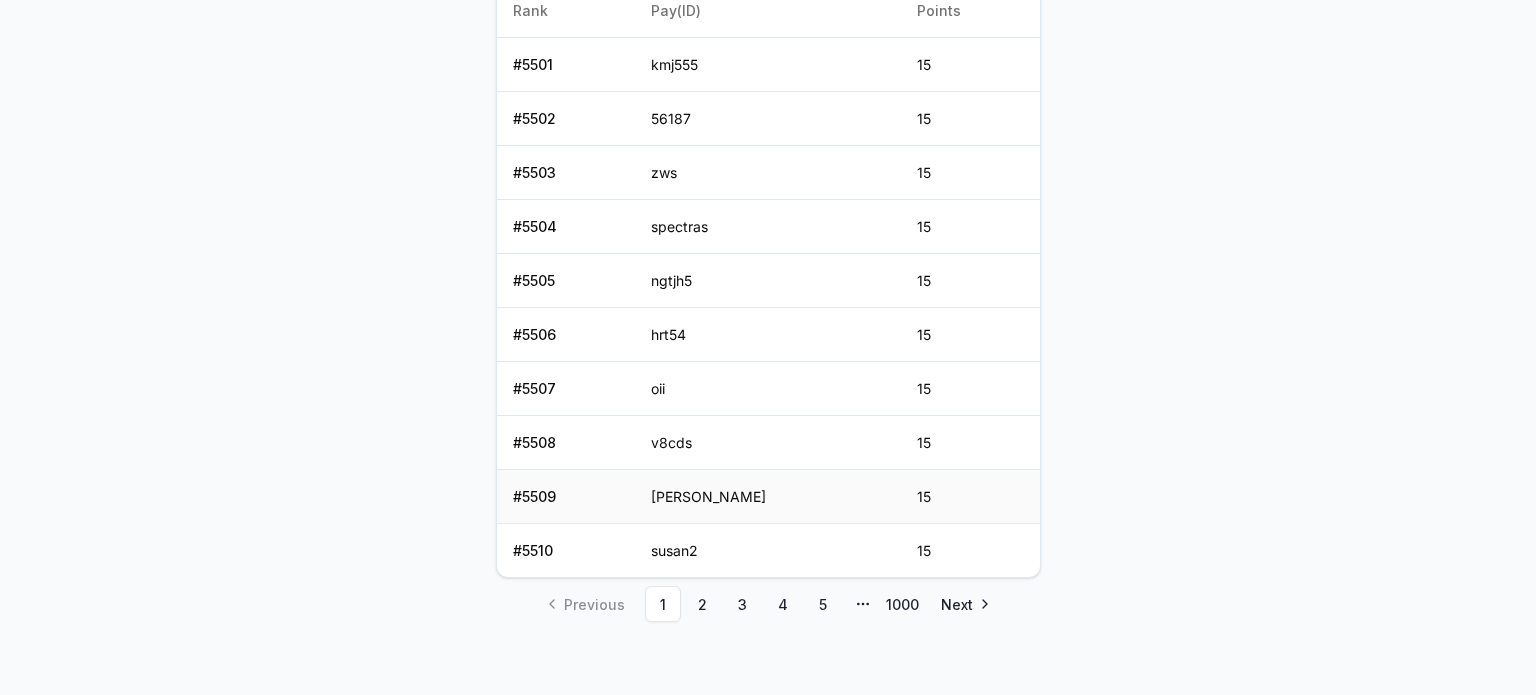 scroll, scrollTop: 972, scrollLeft: 0, axis: vertical 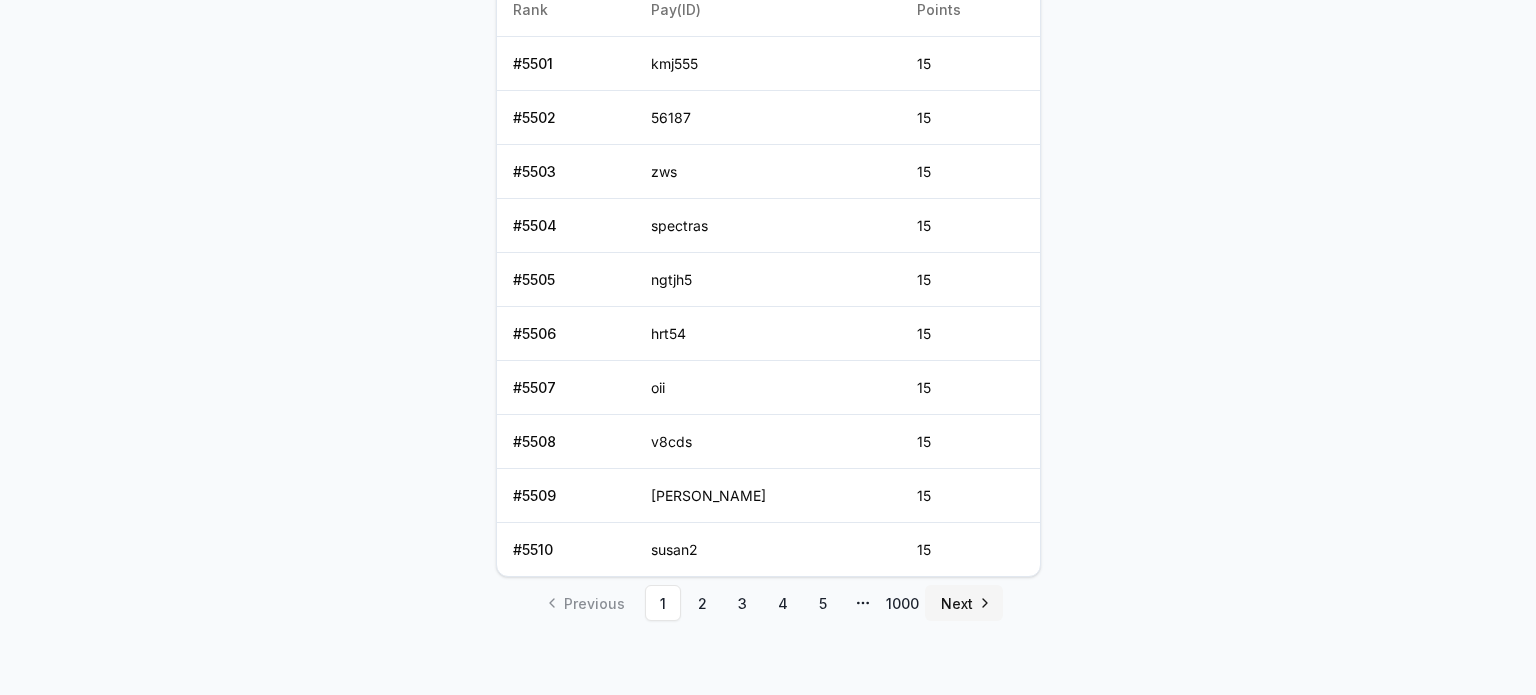click on "Next" at bounding box center [964, 603] 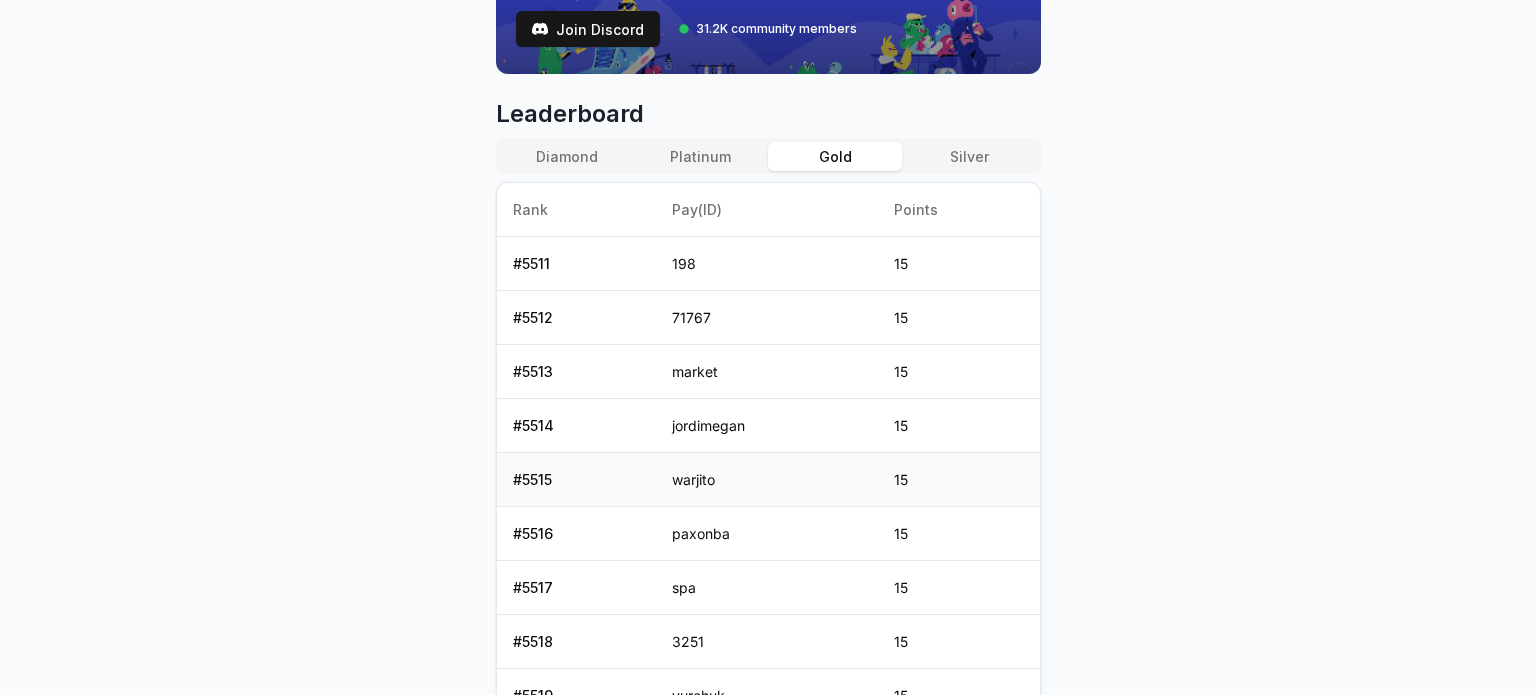 scroll, scrollTop: 972, scrollLeft: 0, axis: vertical 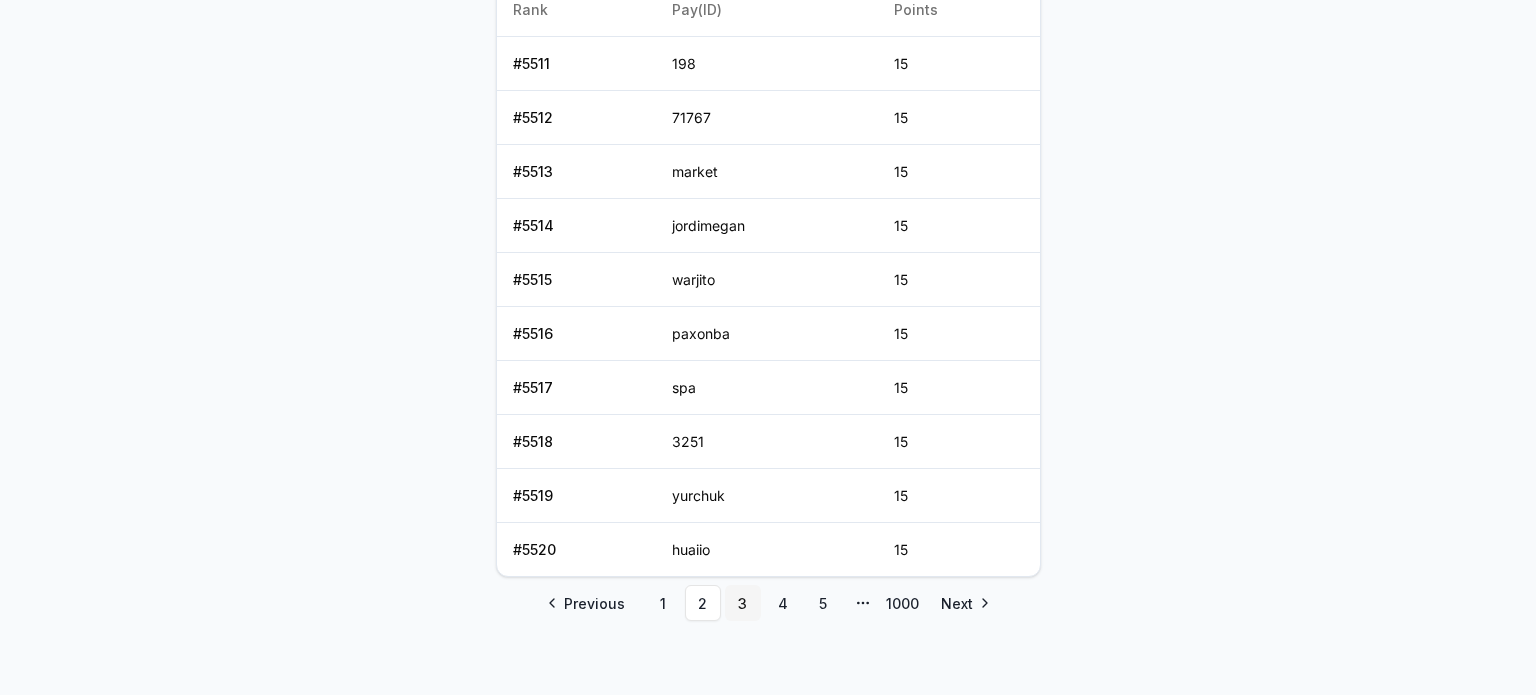 click on "3" at bounding box center (743, 603) 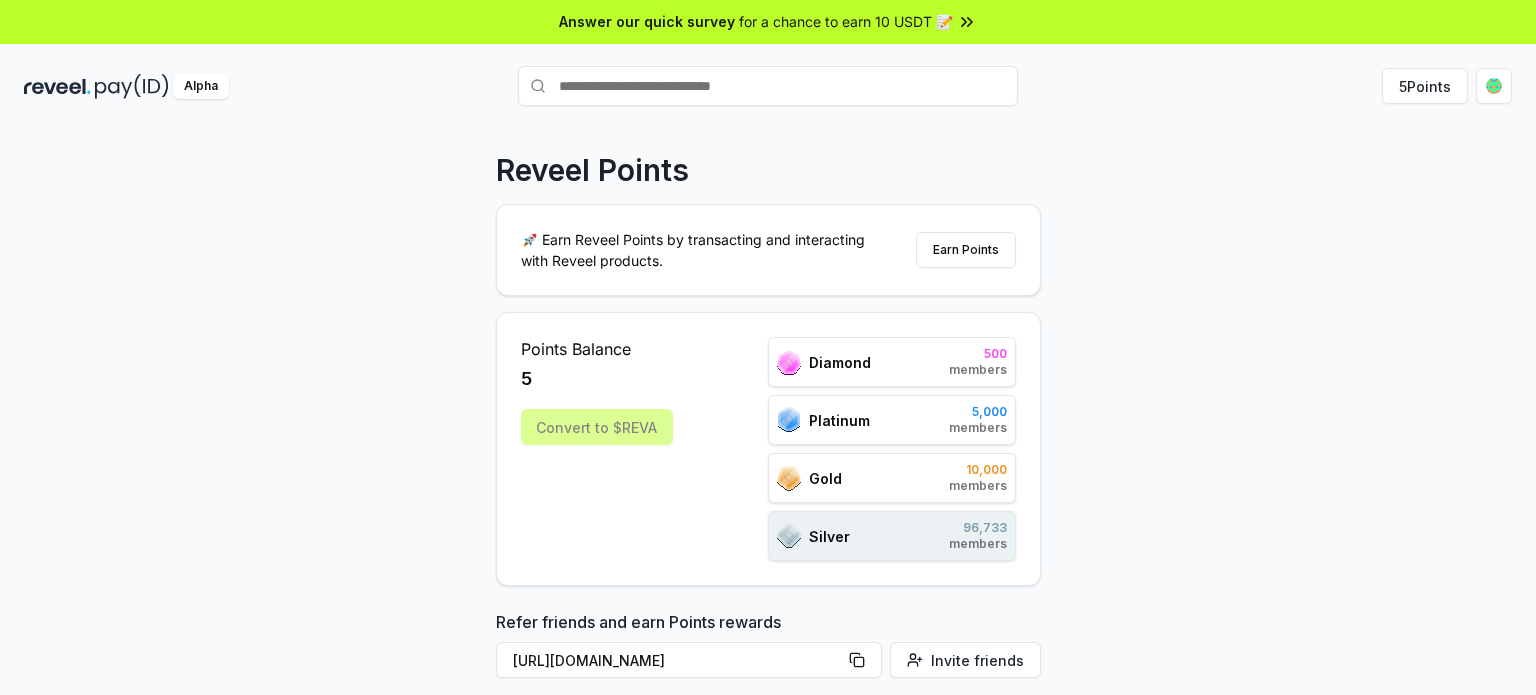 scroll, scrollTop: 0, scrollLeft: 0, axis: both 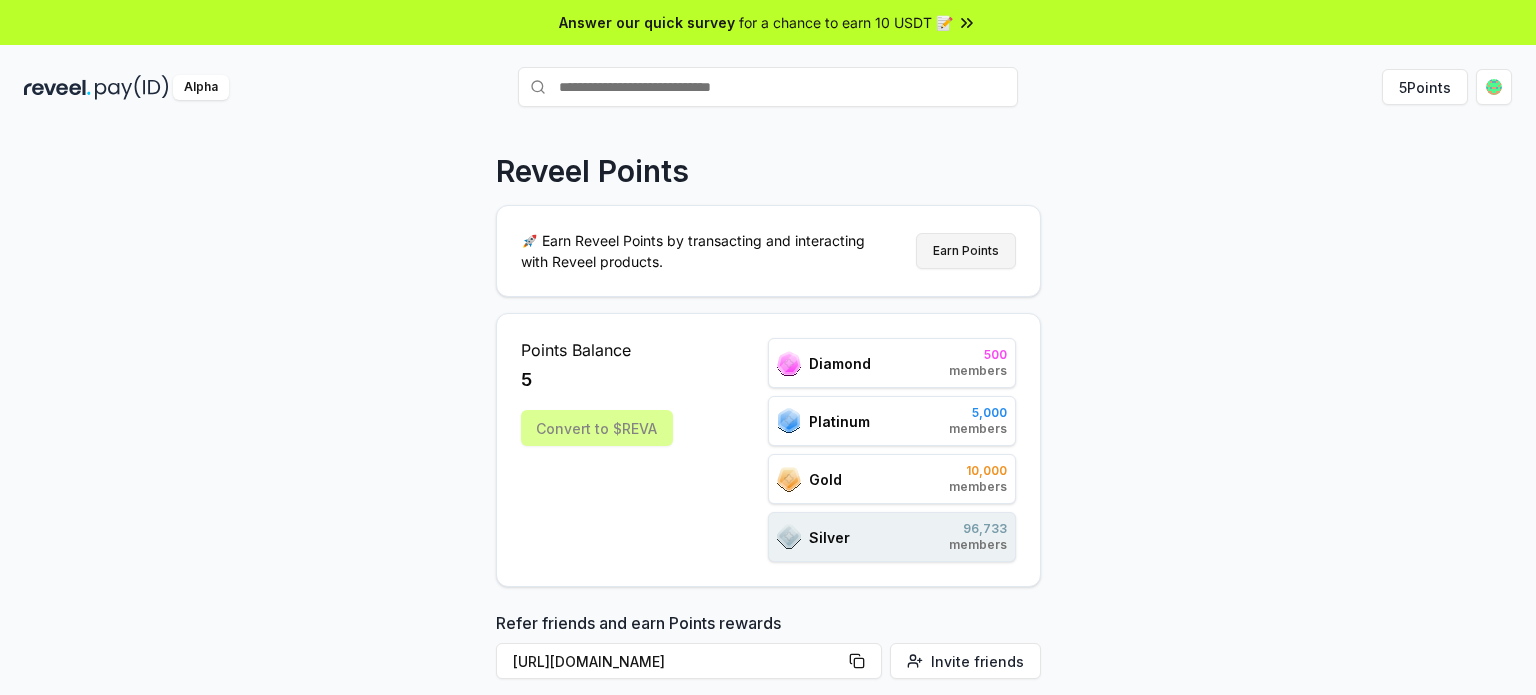 click on "Earn Points" at bounding box center (966, 251) 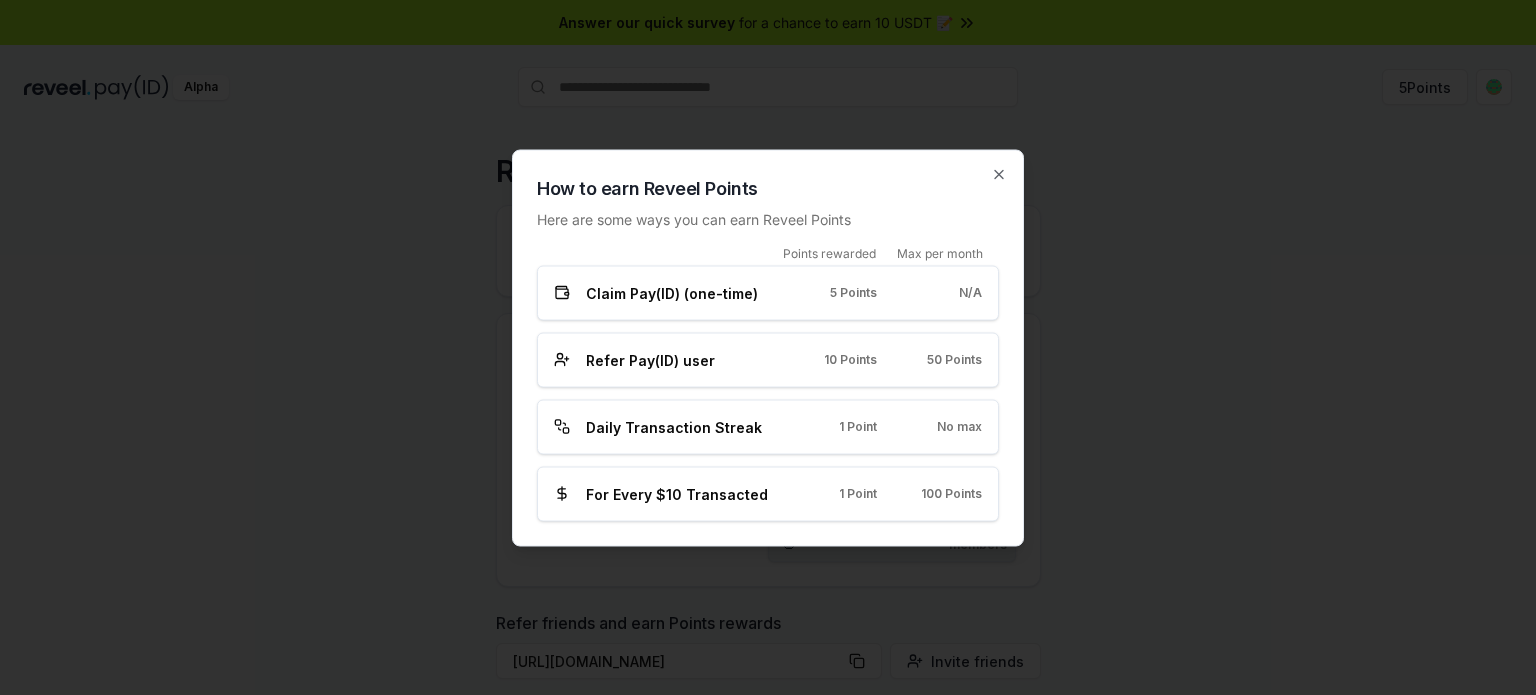 click on "Claim Pay(ID) (one-time)" at bounding box center (672, 292) 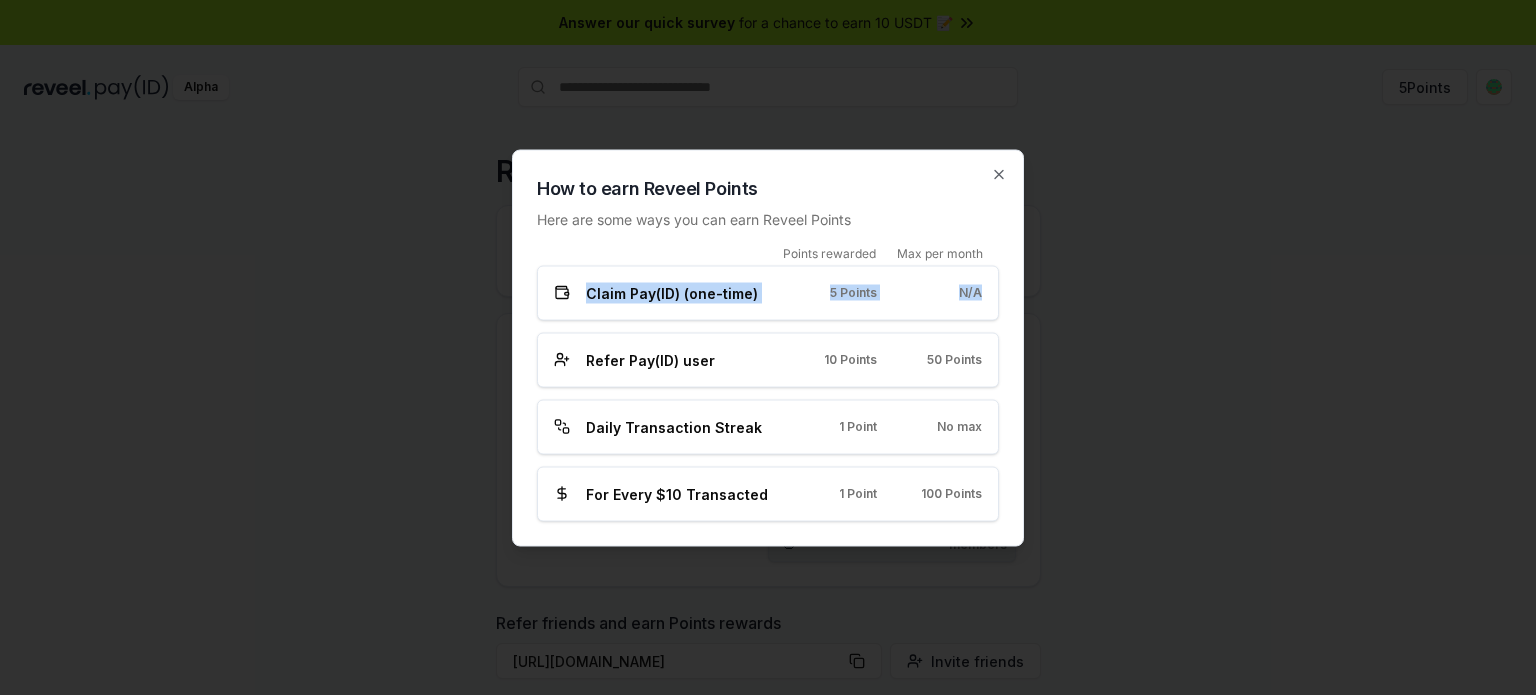 drag, startPoint x: 604, startPoint y: 284, endPoint x: 1028, endPoint y: 312, distance: 424.92352 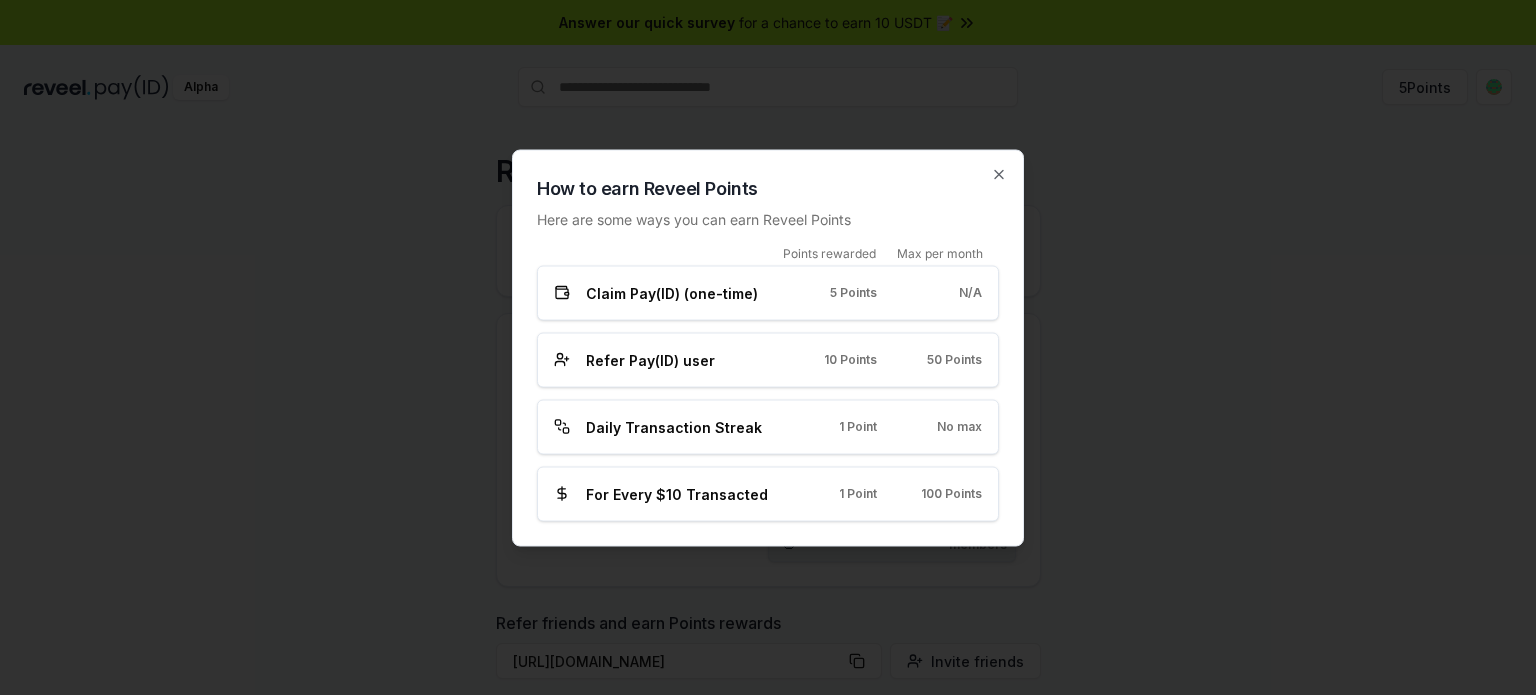 click at bounding box center [768, 347] 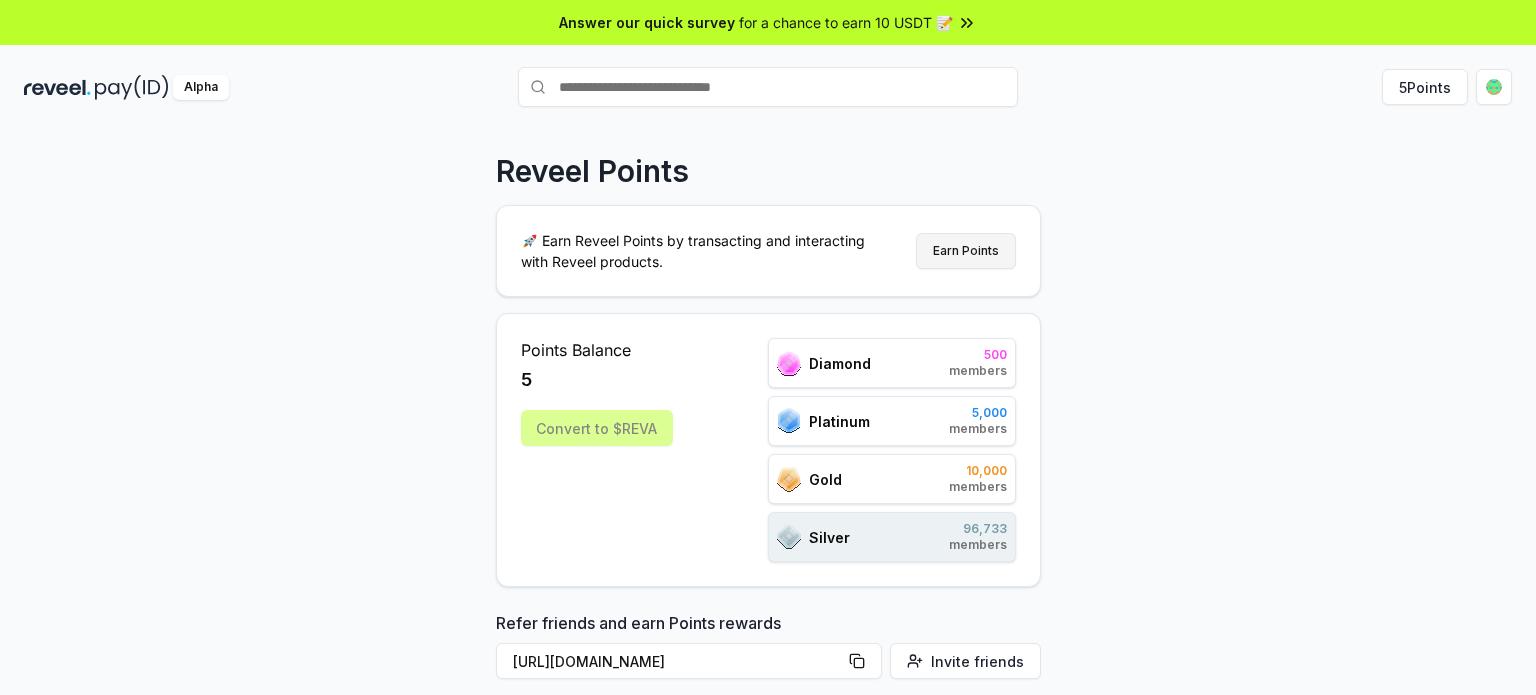 click on "Earn Points" at bounding box center (966, 251) 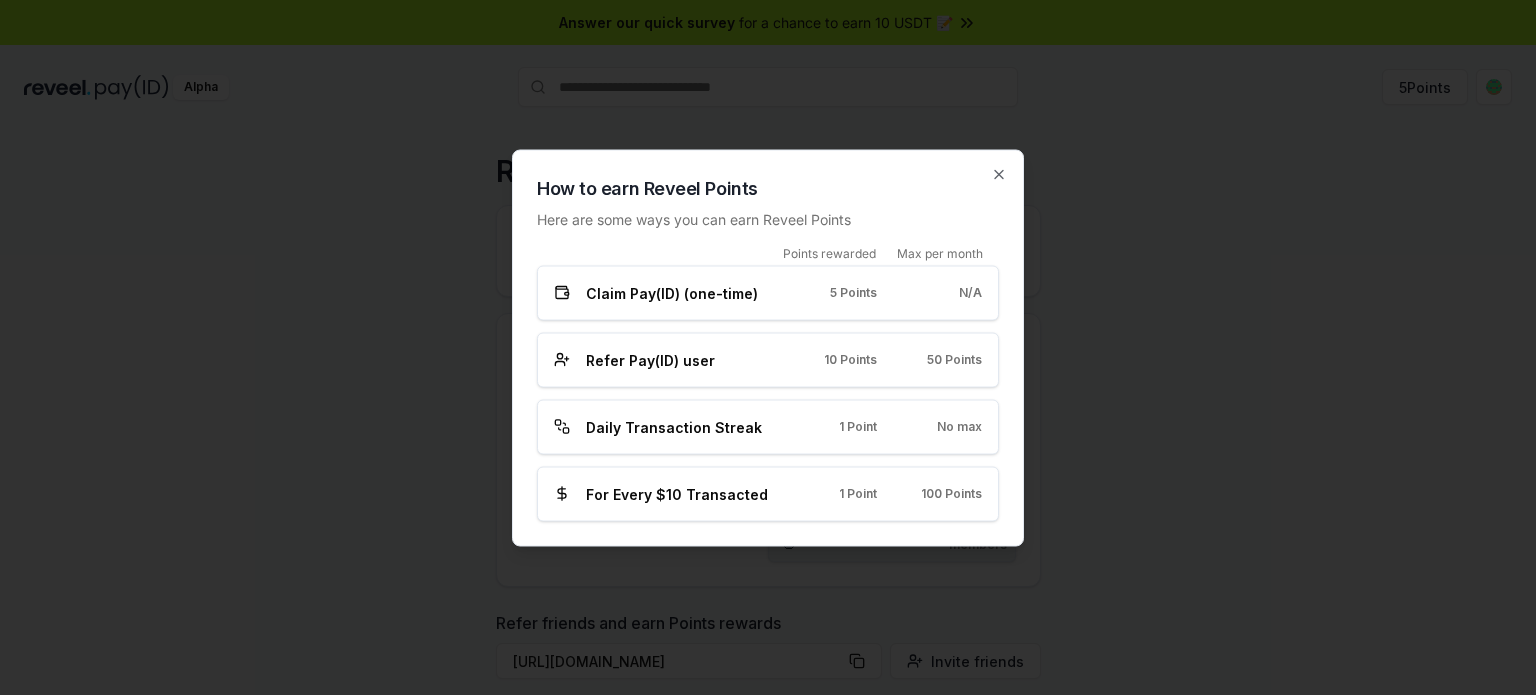 click 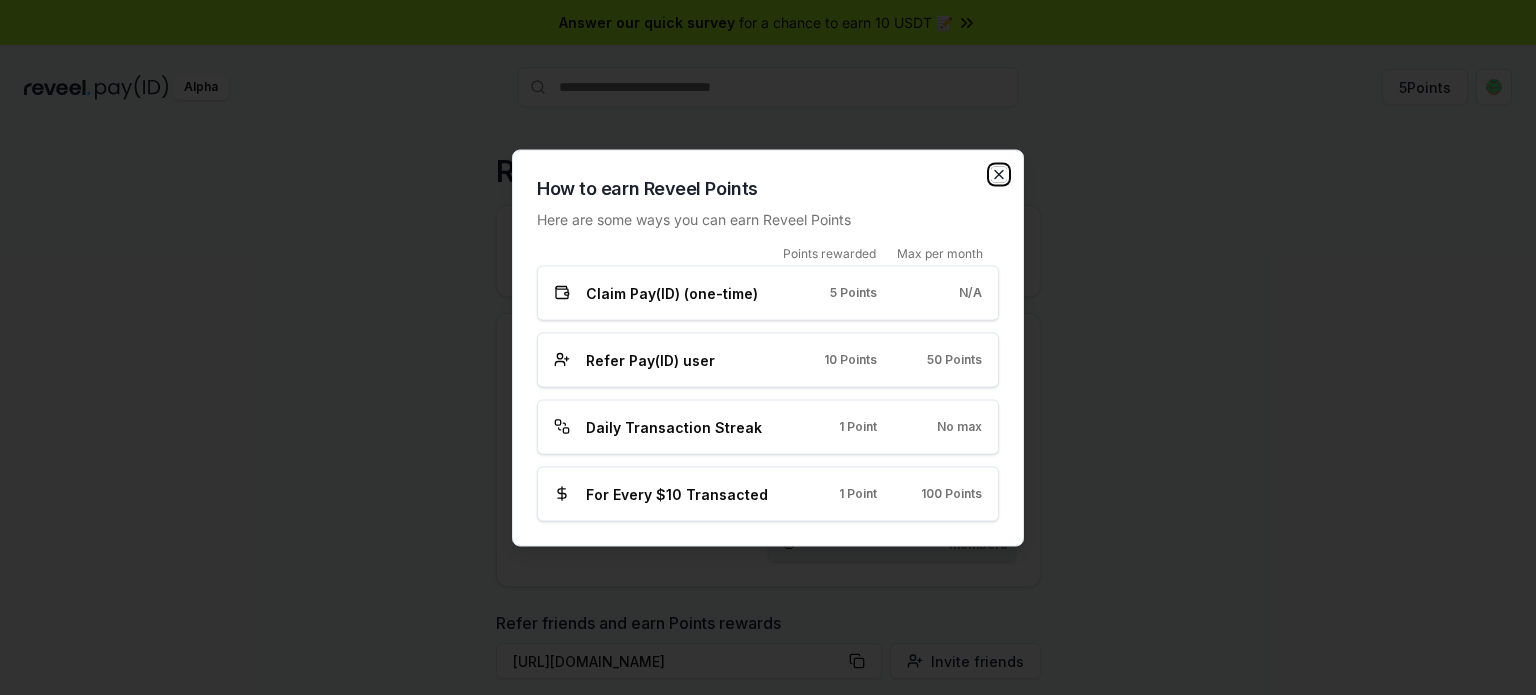 click 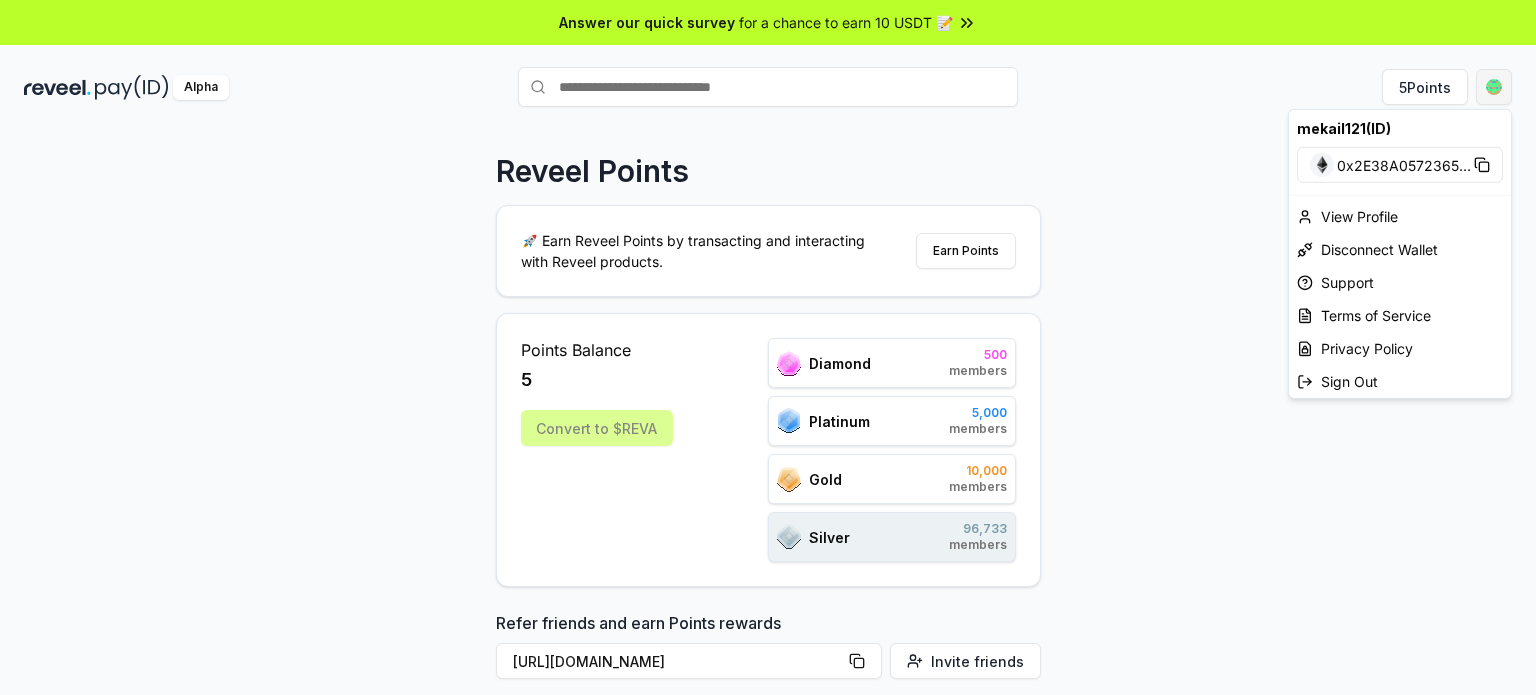 click on "Answer our quick survey for a chance to earn 10 USDT 📝 Alpha   5  Points Reveel Points  🚀 Earn Reveel Points by transacting and interacting with Reveel products. Earn Points Points Balance  5 Convert to $REVA Diamond 500 members Platinum 5,000 members Gold 10,000 members Silver 96,733 members Refer friends and earn Points rewards https://reveel.id/refer/mekail121 Invite friends Join the discussion on Discord Join Discord     31.2K community members Leaderboard Diamond Platinum Gold Silver Rank Pay(ID) Points # 5521 wyy 15 # 5522 veldora 15 # 5523 lidl 15 # 5524 ds4 15 # 5525 ctv 15 # 5526 b2b 15 # 5527 fet 15 # 5528 wwaazzoosskkyy 15 # 5529 1024 15 # 5530 citi 15 Previous 1 2 3 4 5 More pages 1000 Next mekail121(ID)   0x2E38A0572365 ...     View Profile   Disconnect Wallet   Support   Terms of Service   Privacy Policy   Sign Out" at bounding box center (768, 347) 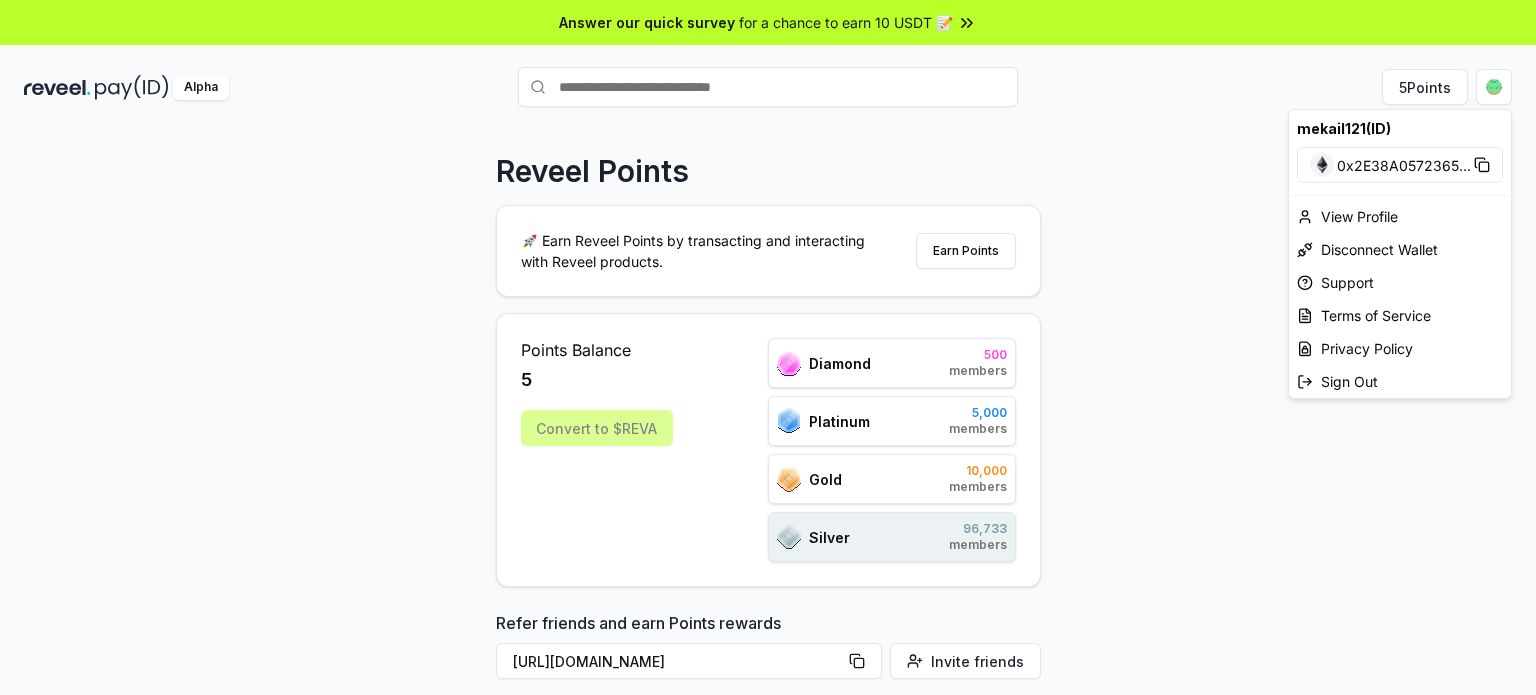 click on "Answer our quick survey for a chance to earn 10 USDT 📝 Alpha   5  Points Reveel Points  🚀 Earn Reveel Points by transacting and interacting with Reveel products. Earn Points Points Balance  5 Convert to $REVA Diamond 500 members Platinum 5,000 members Gold 10,000 members Silver 96,733 members Refer friends and earn Points rewards https://reveel.id/refer/mekail121 Invite friends Join the discussion on Discord Join Discord     31.2K community members Leaderboard Diamond Platinum Gold Silver Rank Pay(ID) Points # 5521 wyy 15 # 5522 veldora 15 # 5523 lidl 15 # 5524 ds4 15 # 5525 ctv 15 # 5526 b2b 15 # 5527 fet 15 # 5528 wwaazzoosskkyy 15 # 5529 1024 15 # 5530 citi 15 Previous 1 2 3 4 5 More pages 1000 Next mekail121(ID)   0x2E38A0572365 ...     View Profile   Disconnect Wallet   Support   Terms of Service   Privacy Policy   Sign Out" at bounding box center [768, 347] 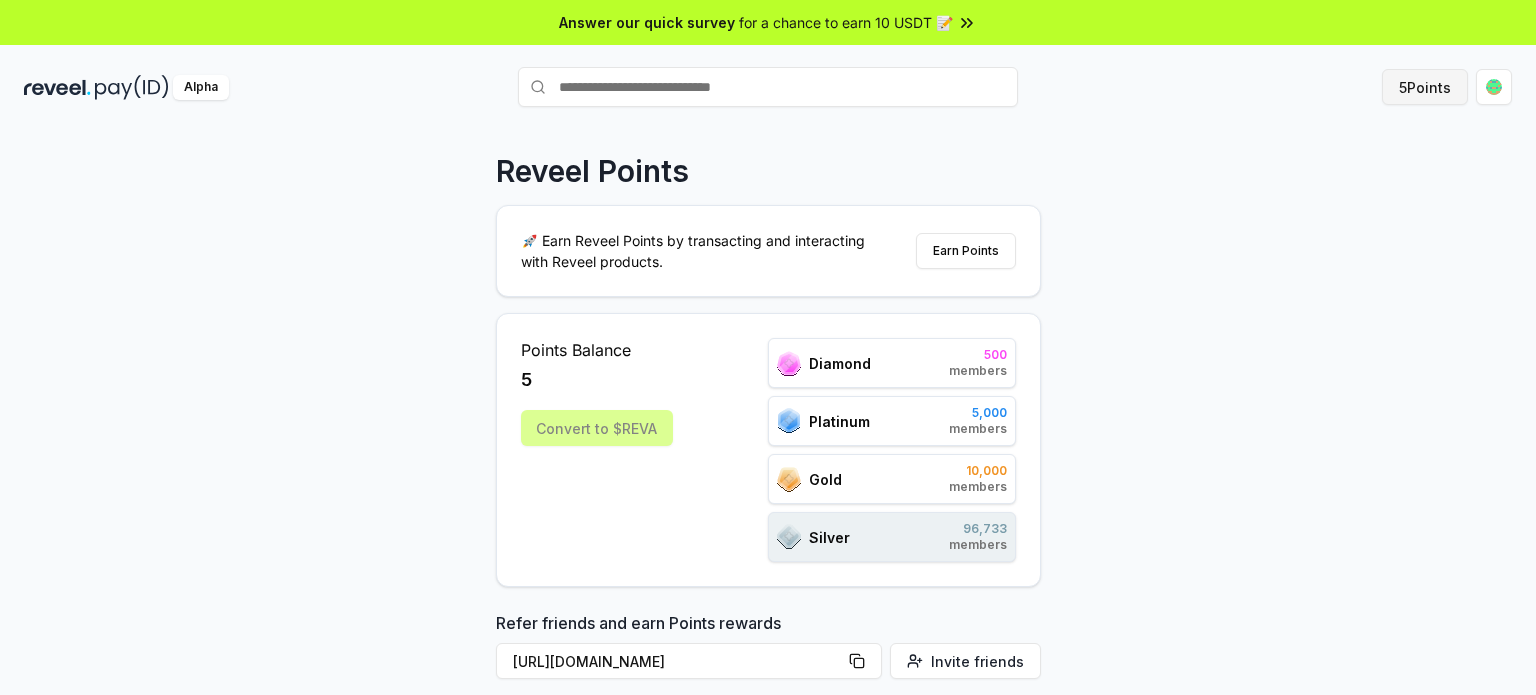 click on "5  Points" at bounding box center (1425, 87) 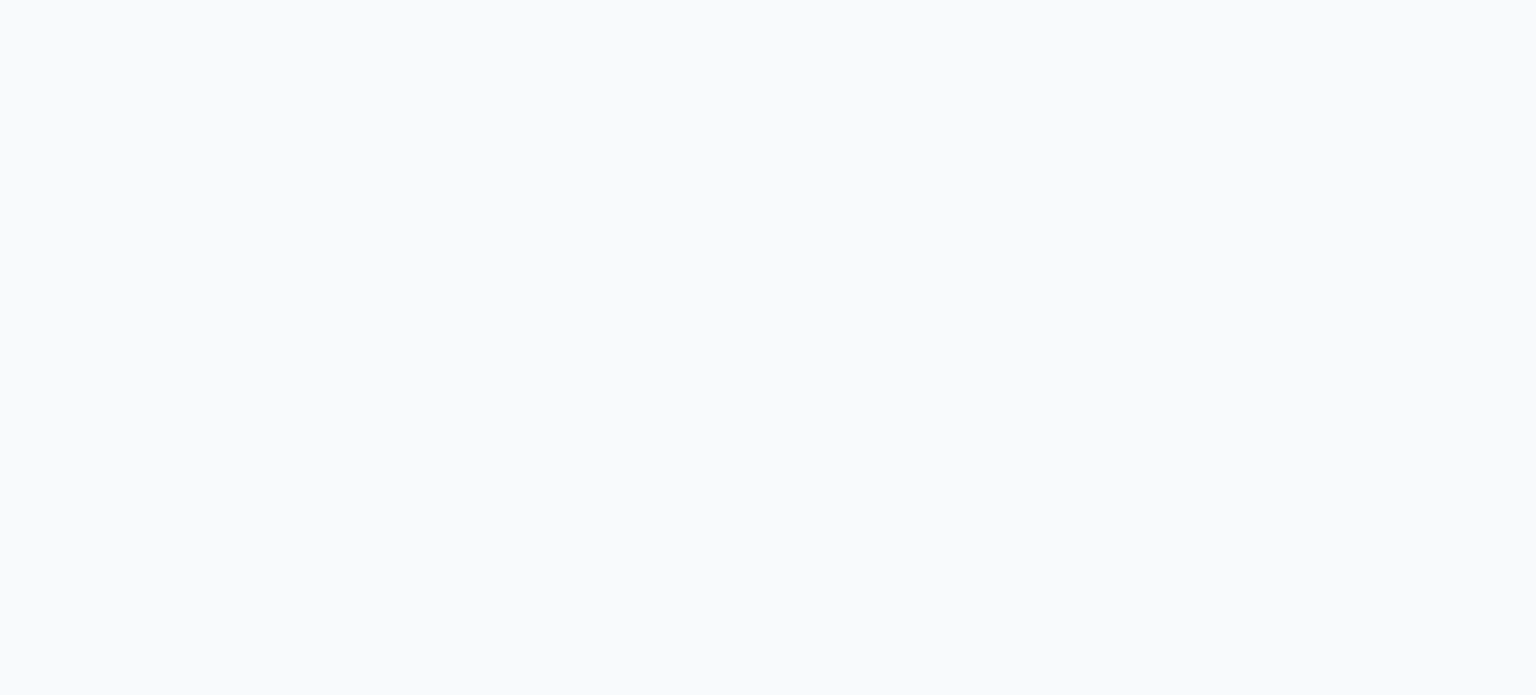 scroll, scrollTop: 0, scrollLeft: 0, axis: both 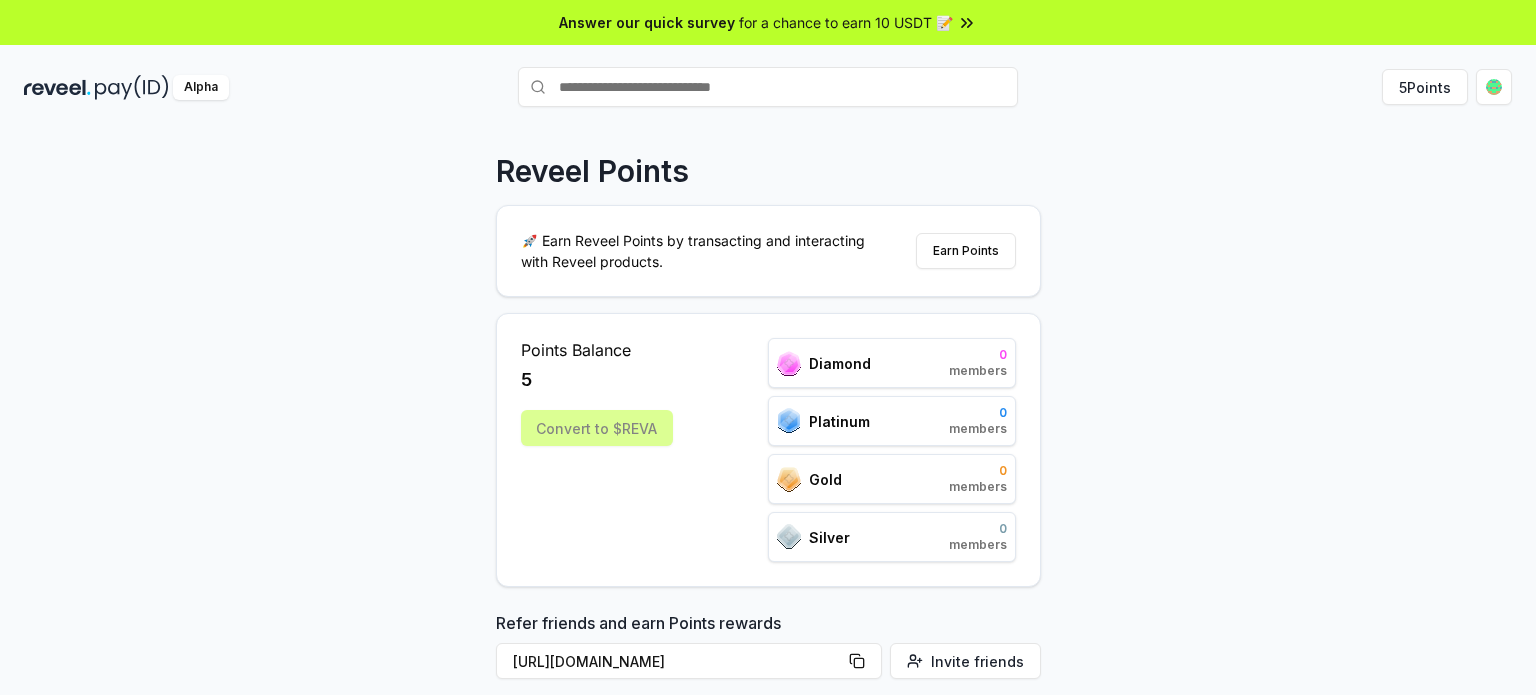 click on "Convert to $REVA" at bounding box center [597, 428] 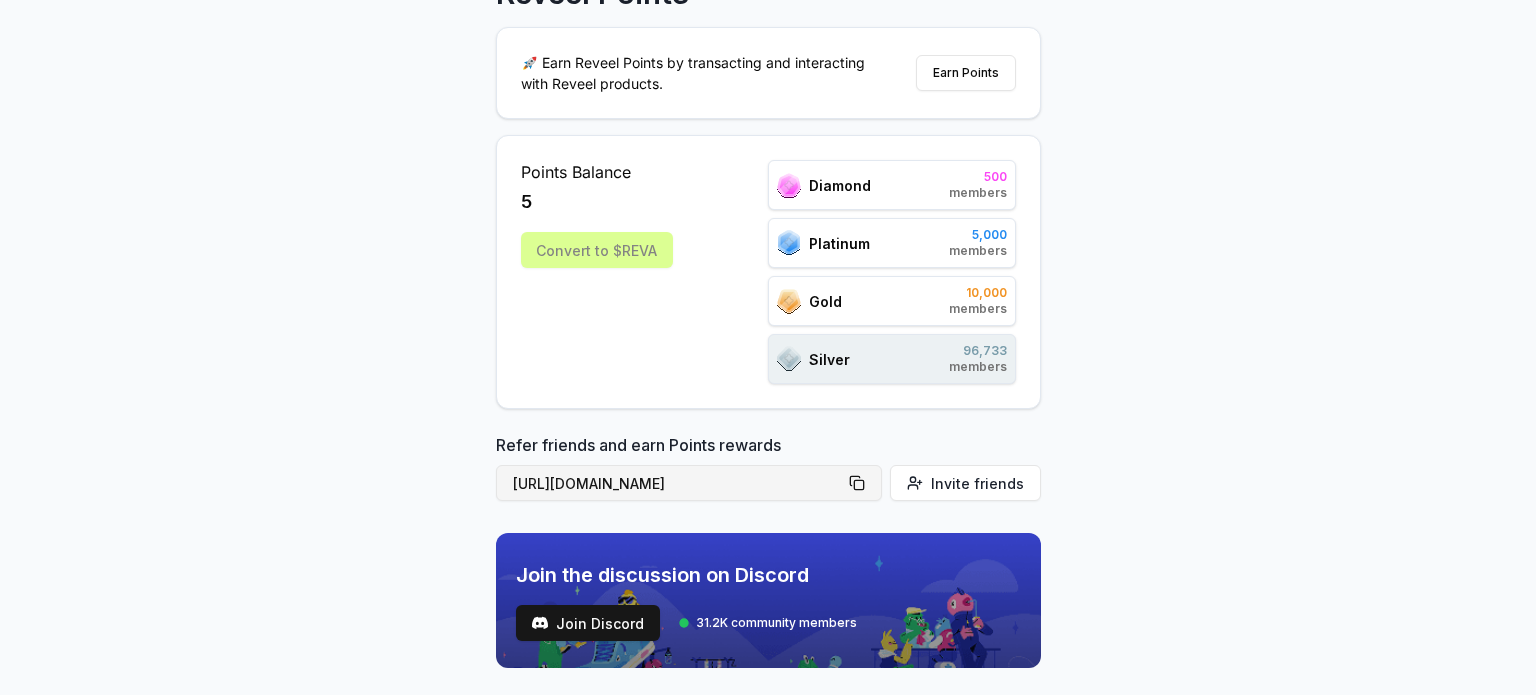 scroll, scrollTop: 200, scrollLeft: 0, axis: vertical 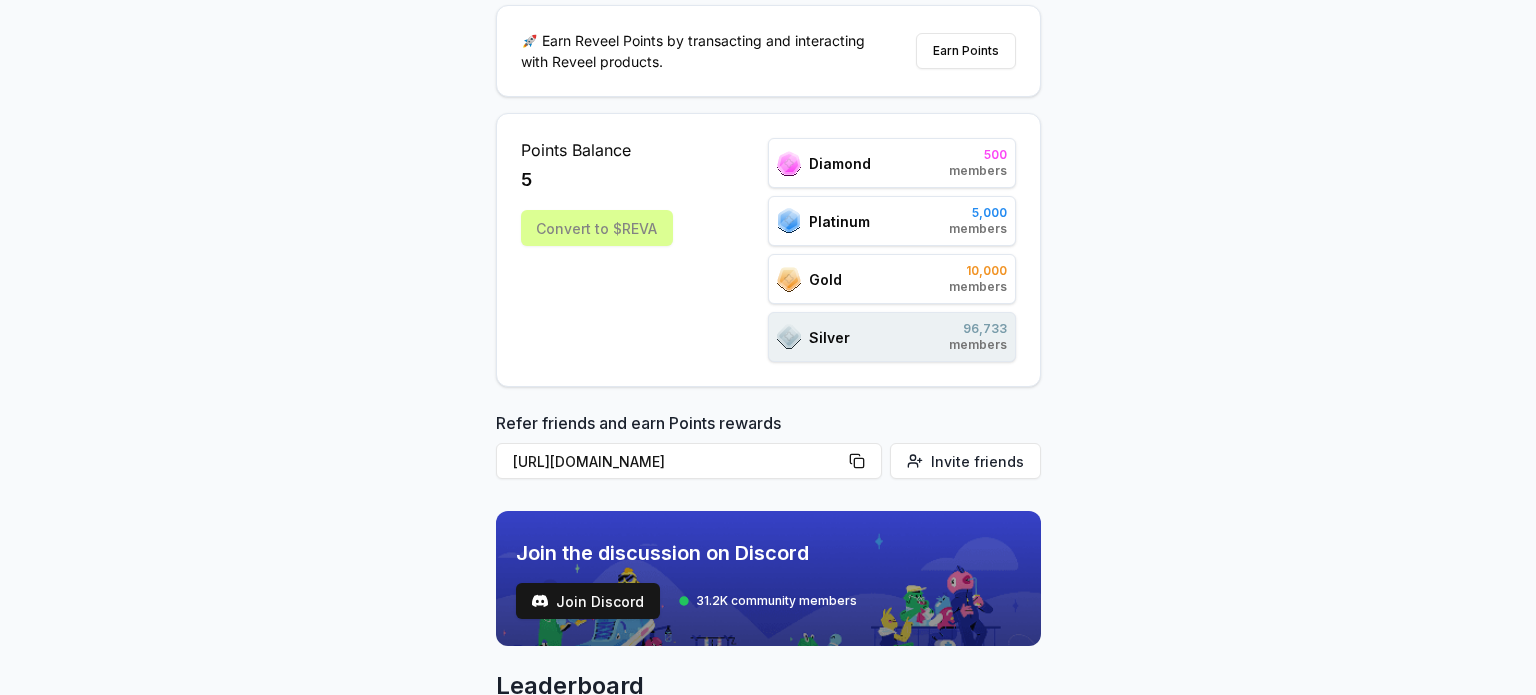 click on "members" at bounding box center (978, 287) 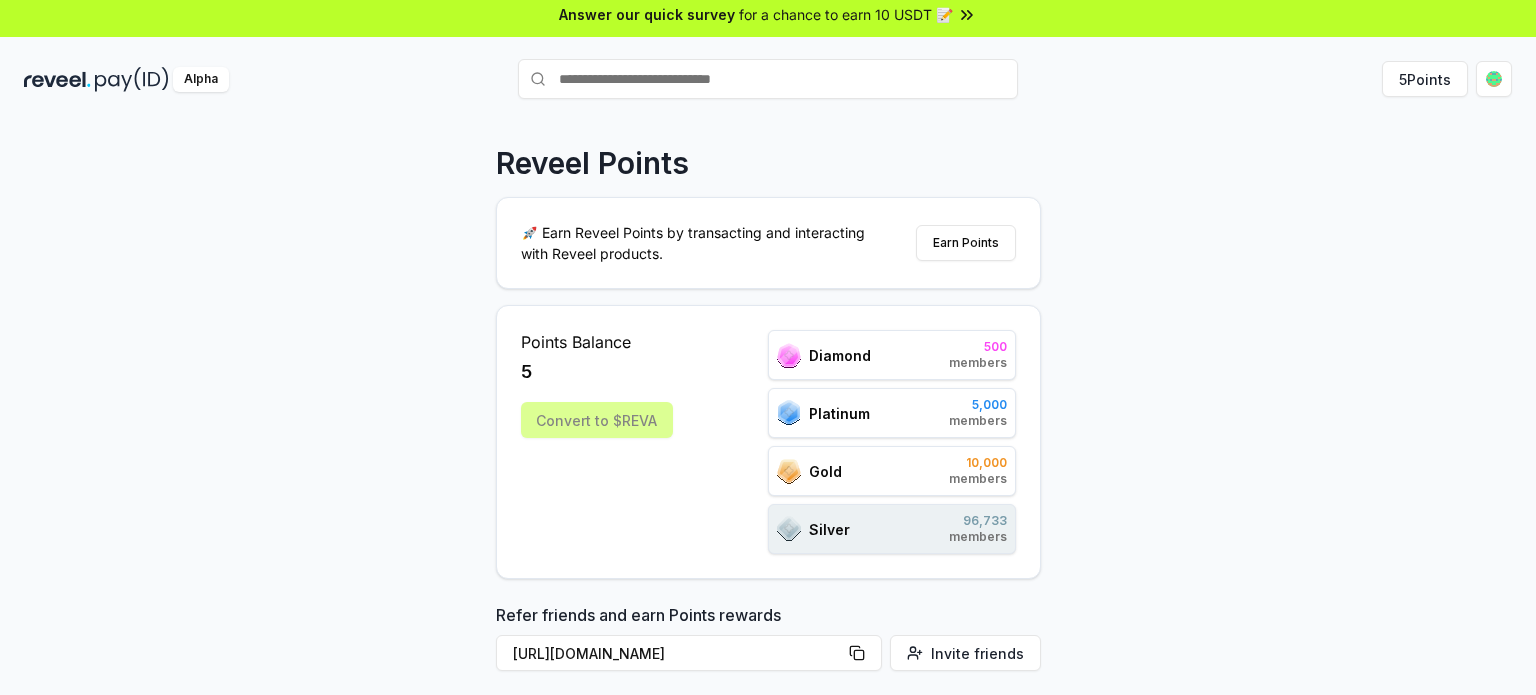 scroll, scrollTop: 0, scrollLeft: 0, axis: both 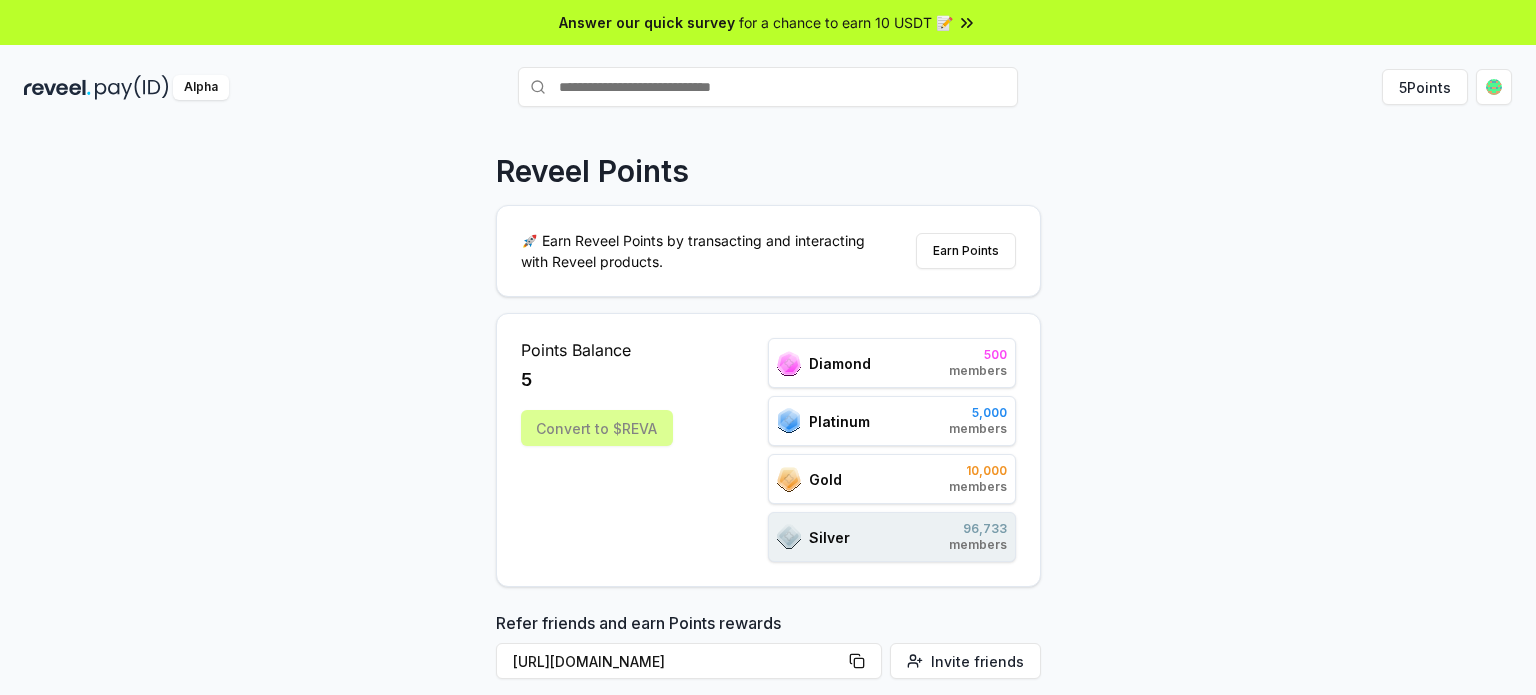 click at bounding box center [768, 87] 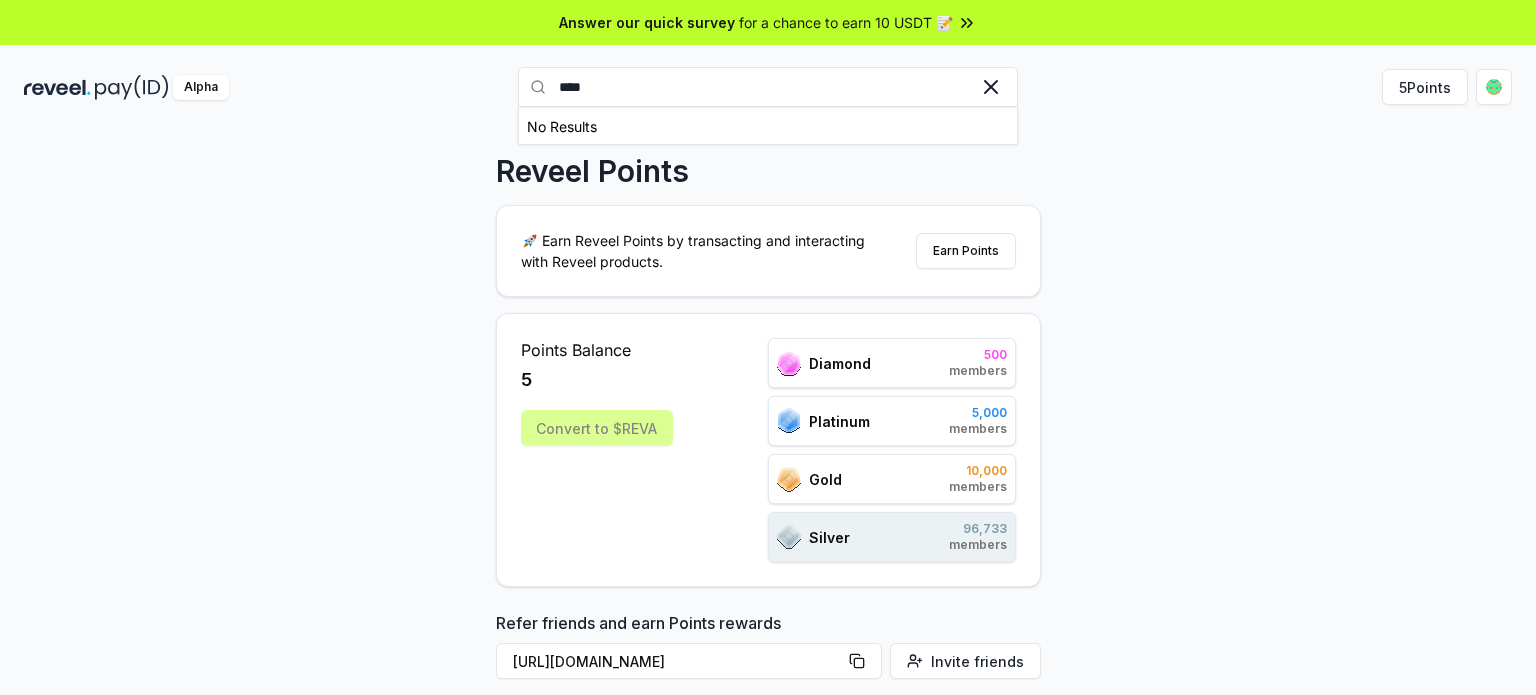 type on "****" 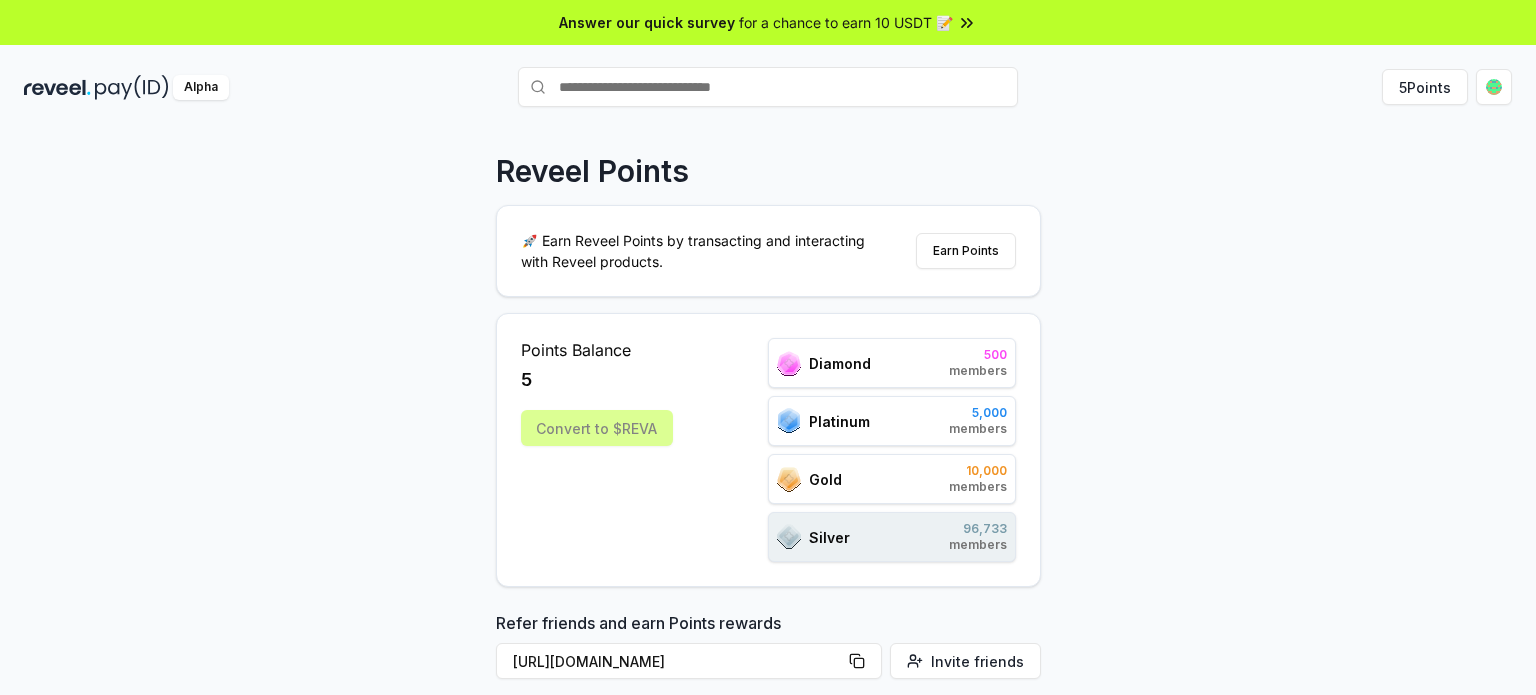 click on "Alpha   5  Points" at bounding box center (768, 87) 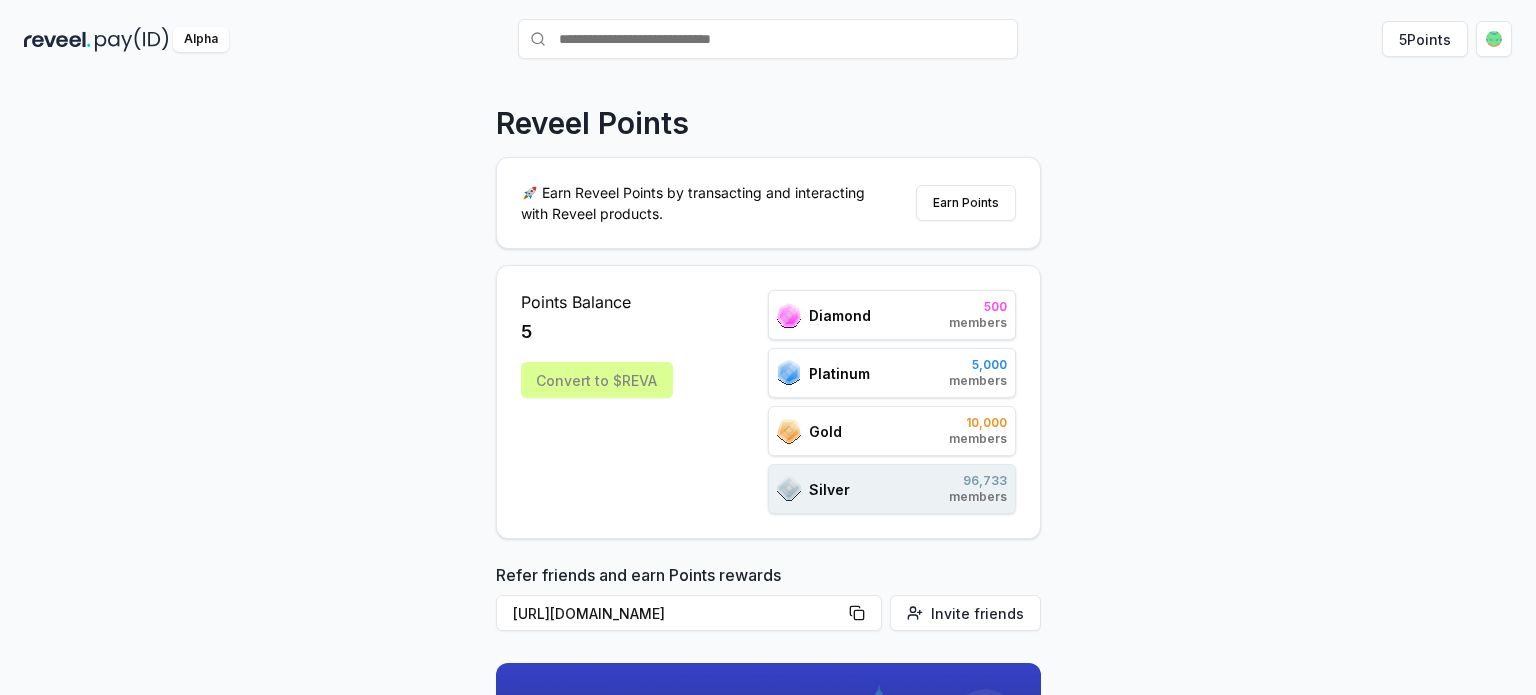 scroll, scrollTop: 0, scrollLeft: 0, axis: both 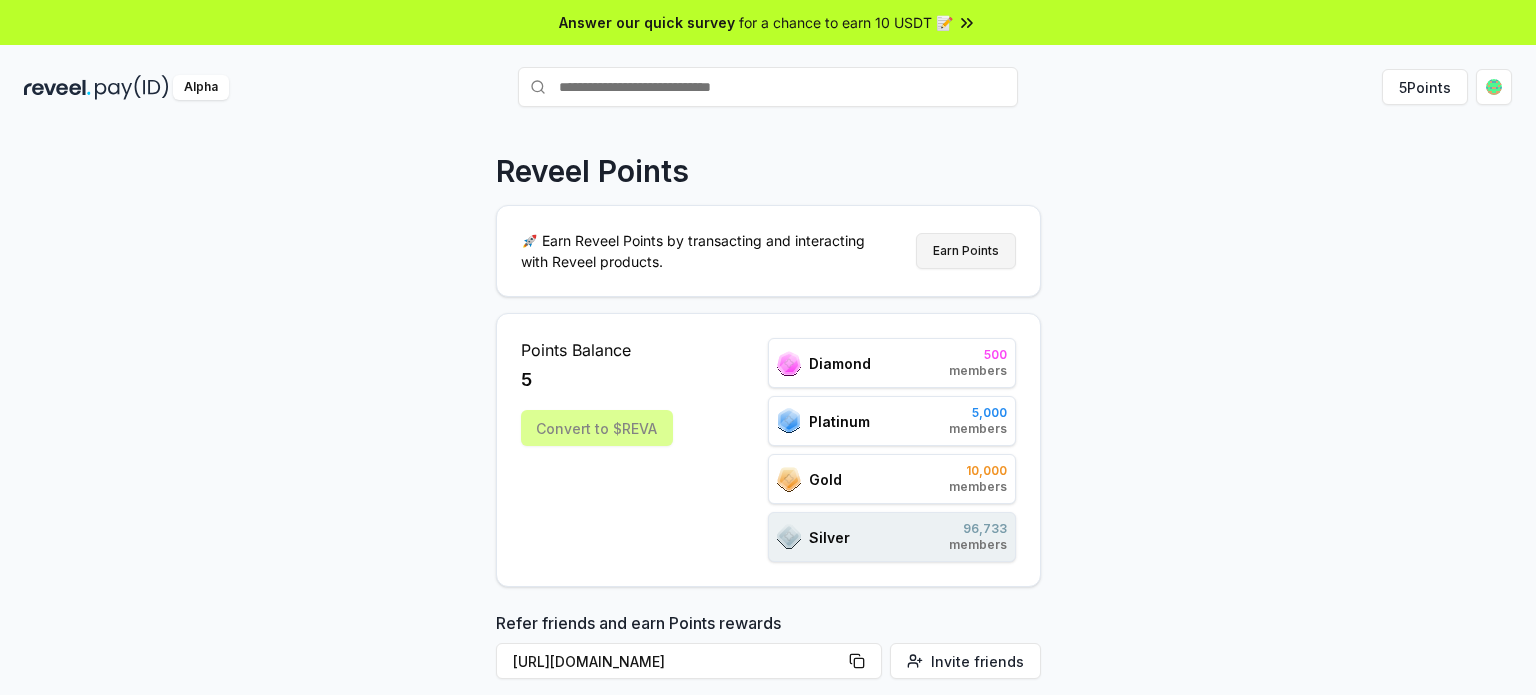 click on "Earn Points" at bounding box center (966, 251) 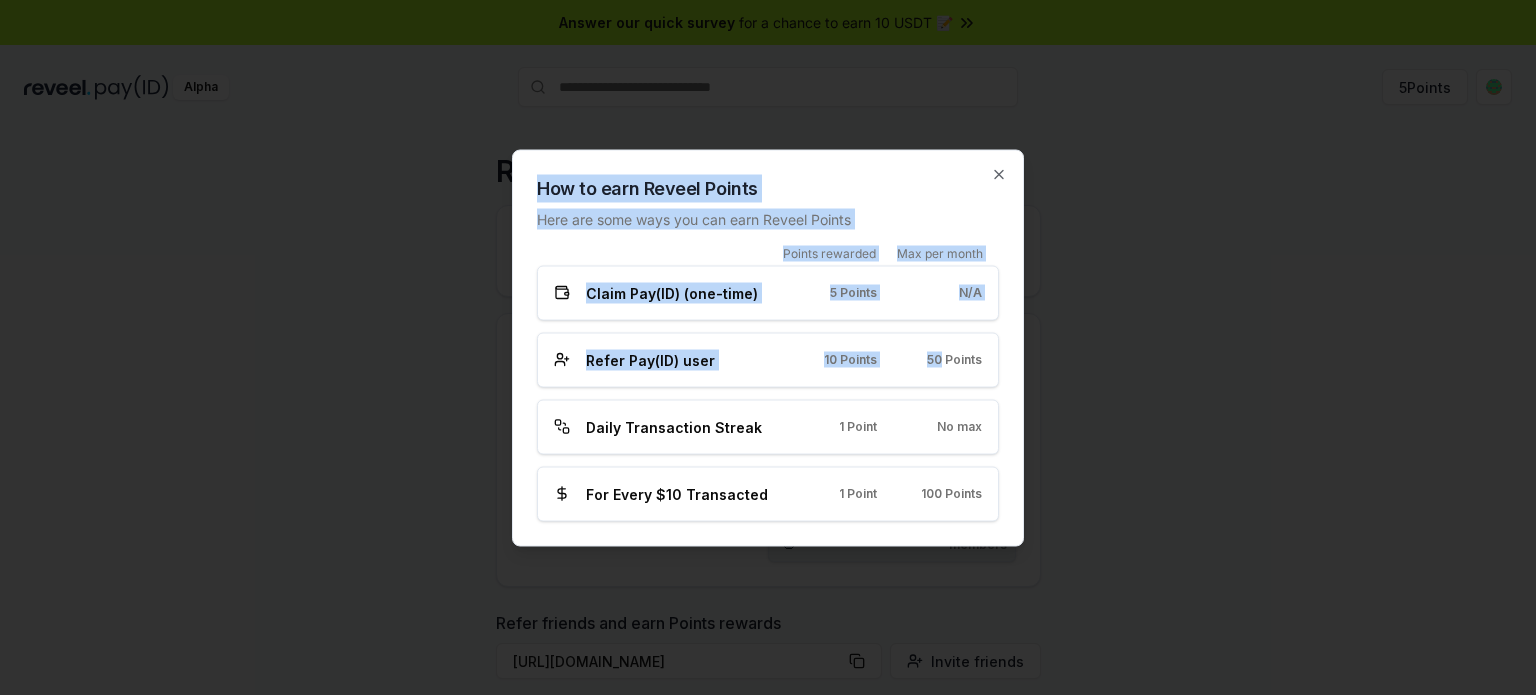 drag, startPoint x: 940, startPoint y: 362, endPoint x: 1266, endPoint y: 666, distance: 445.7488 